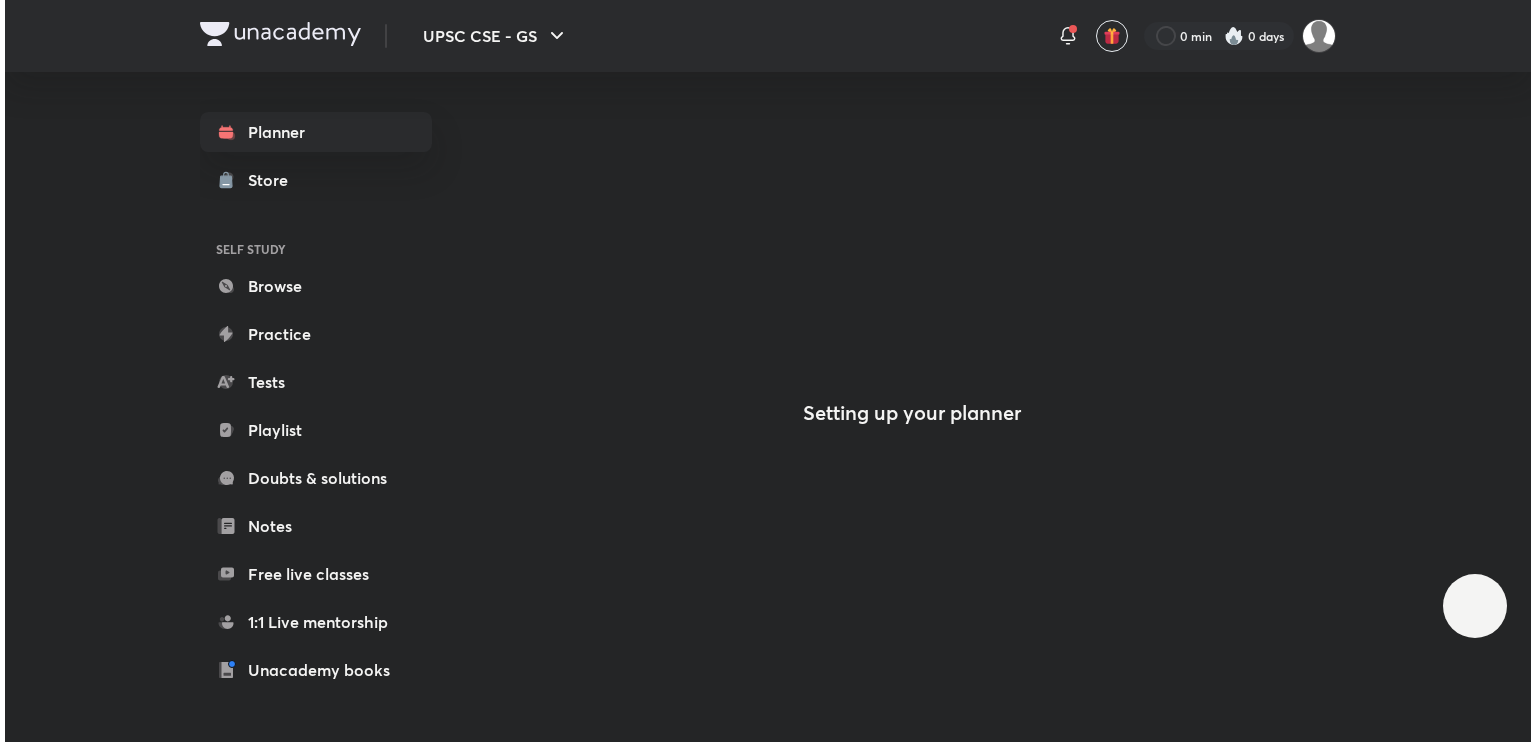 scroll, scrollTop: 0, scrollLeft: 0, axis: both 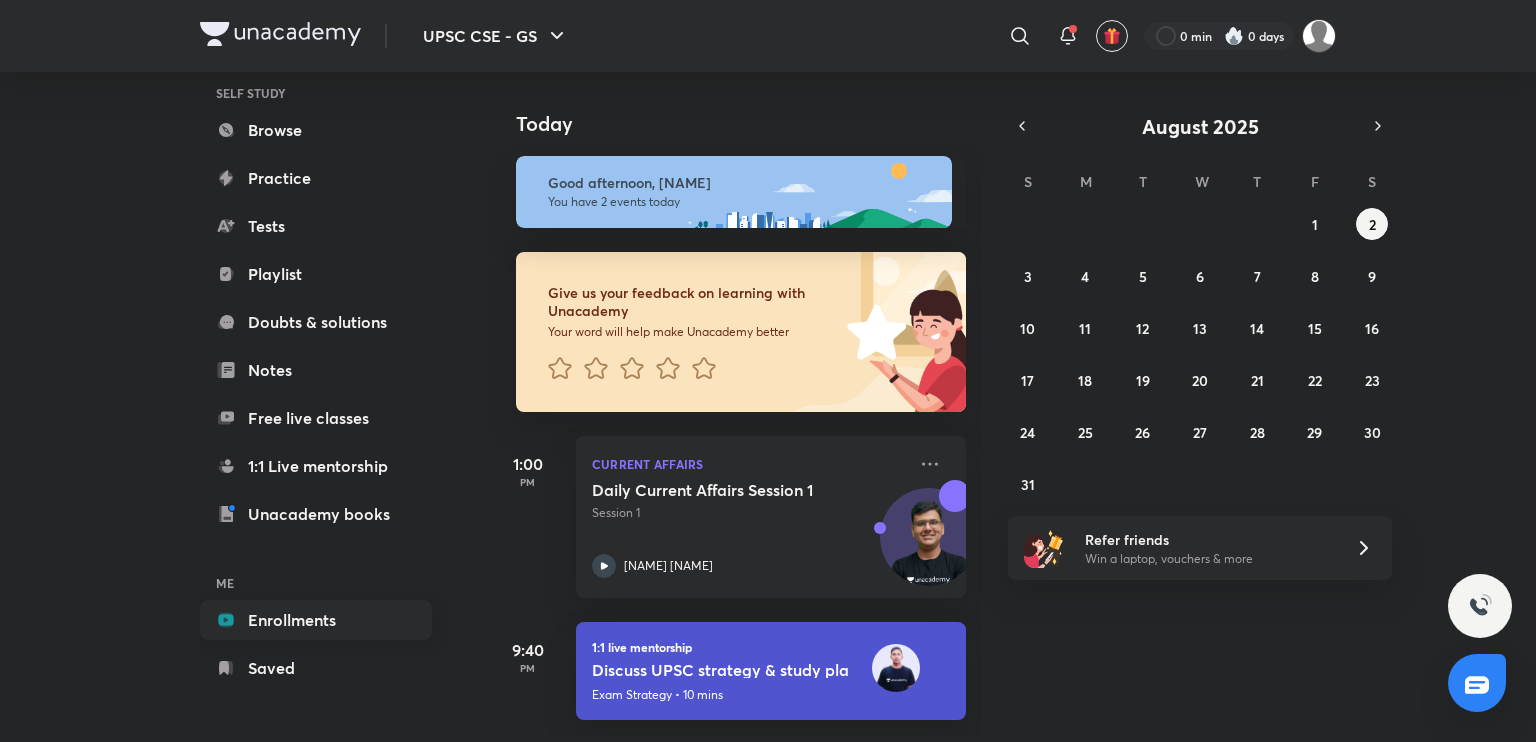 click on "Enrollments" at bounding box center (316, 620) 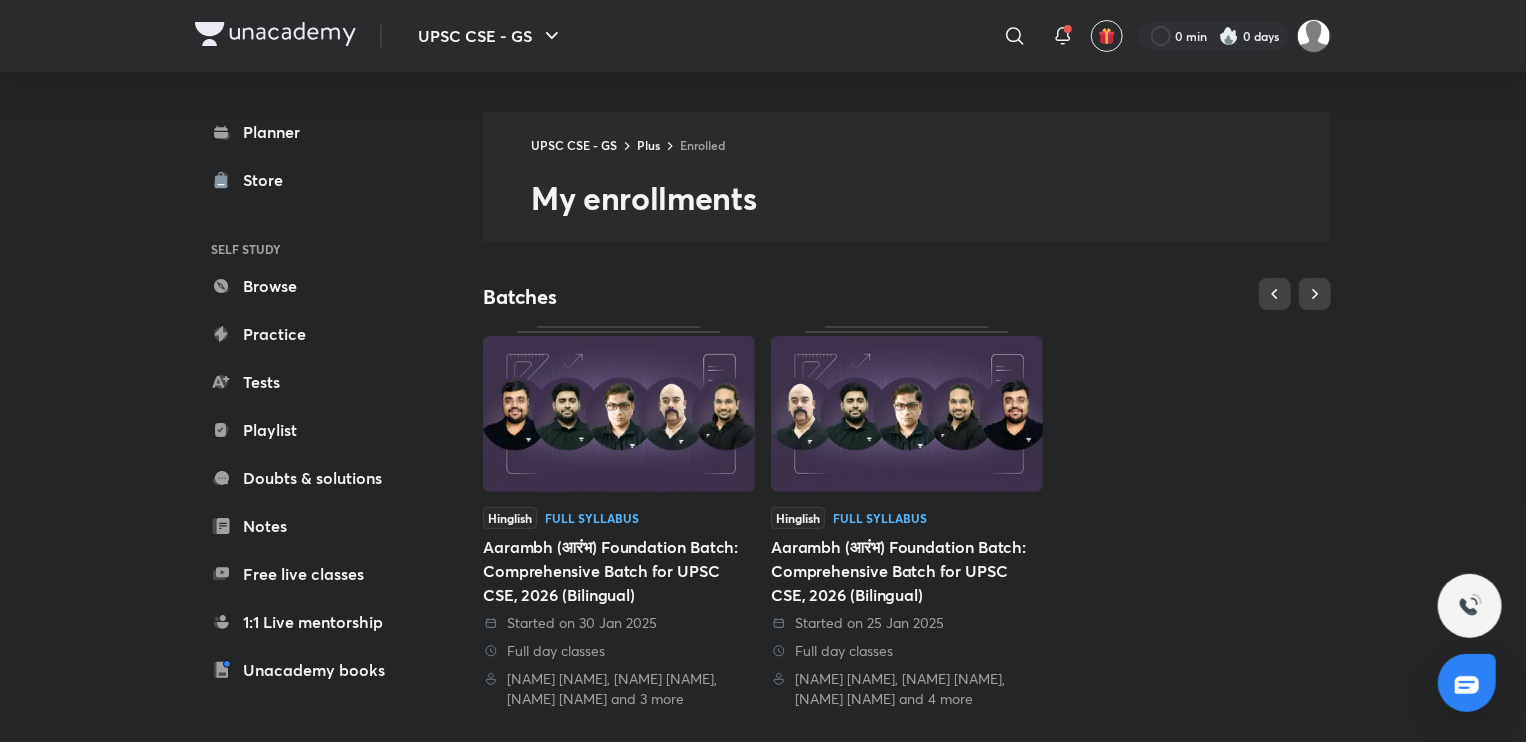 scroll, scrollTop: 453, scrollLeft: 0, axis: vertical 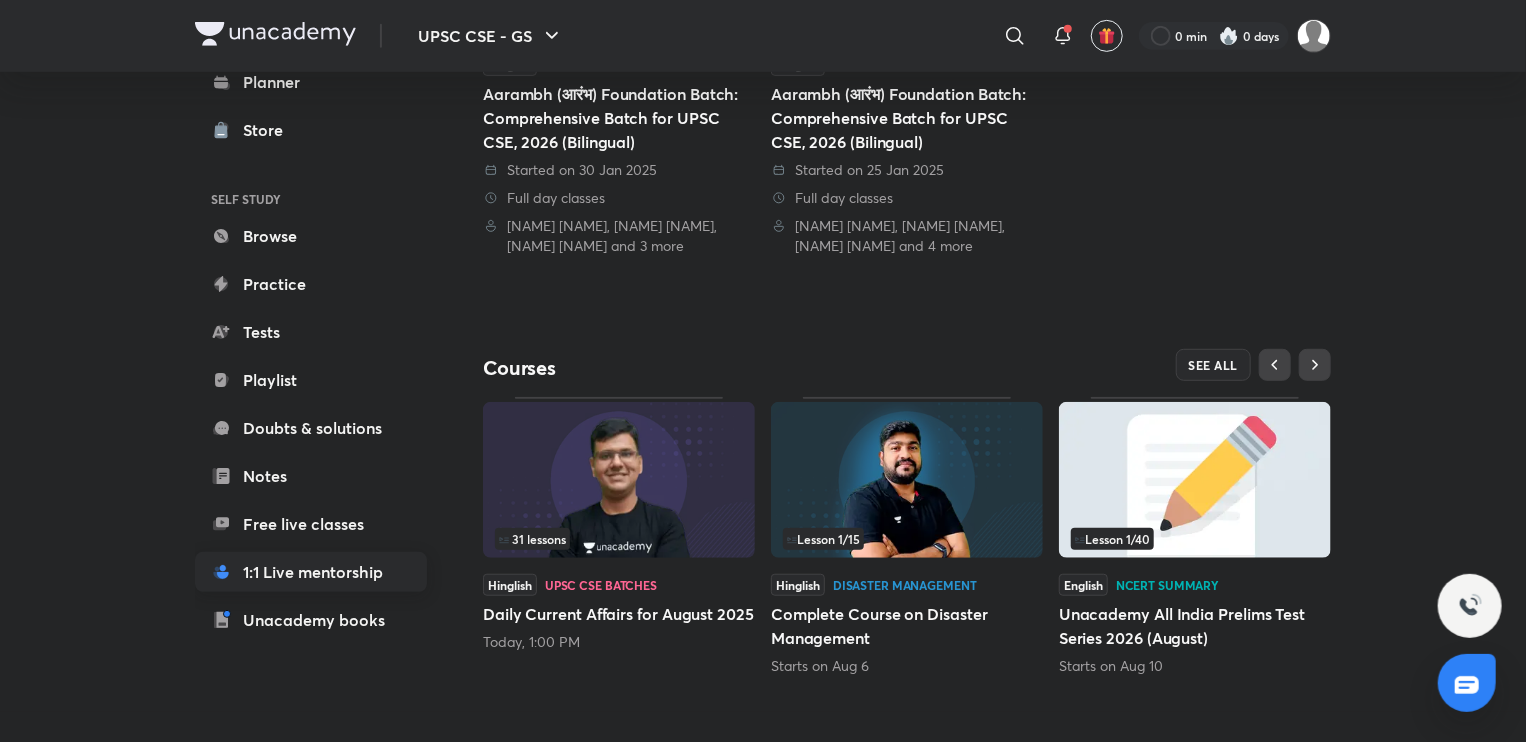 click on "1:1 Live mentorship" at bounding box center (311, 572) 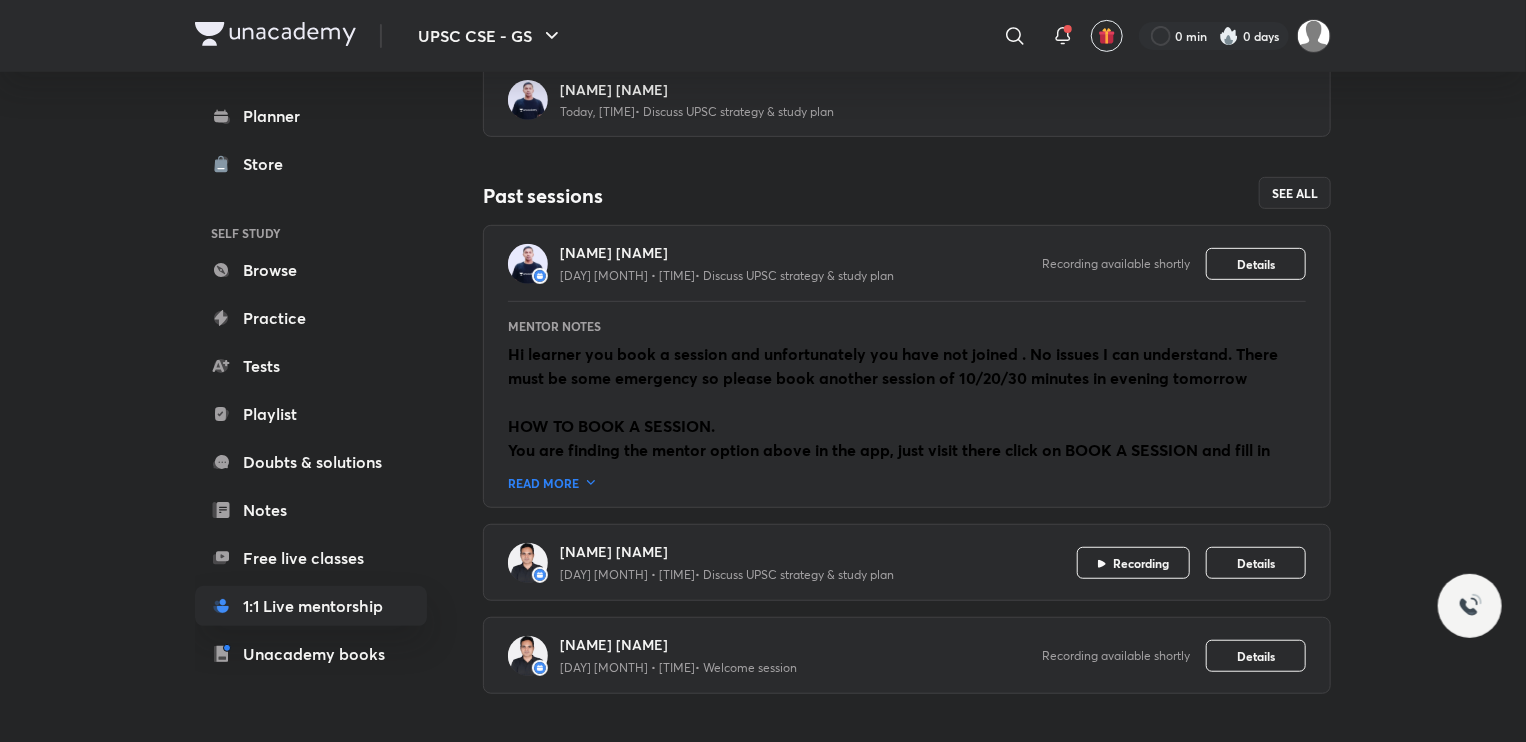 scroll, scrollTop: 0, scrollLeft: 0, axis: both 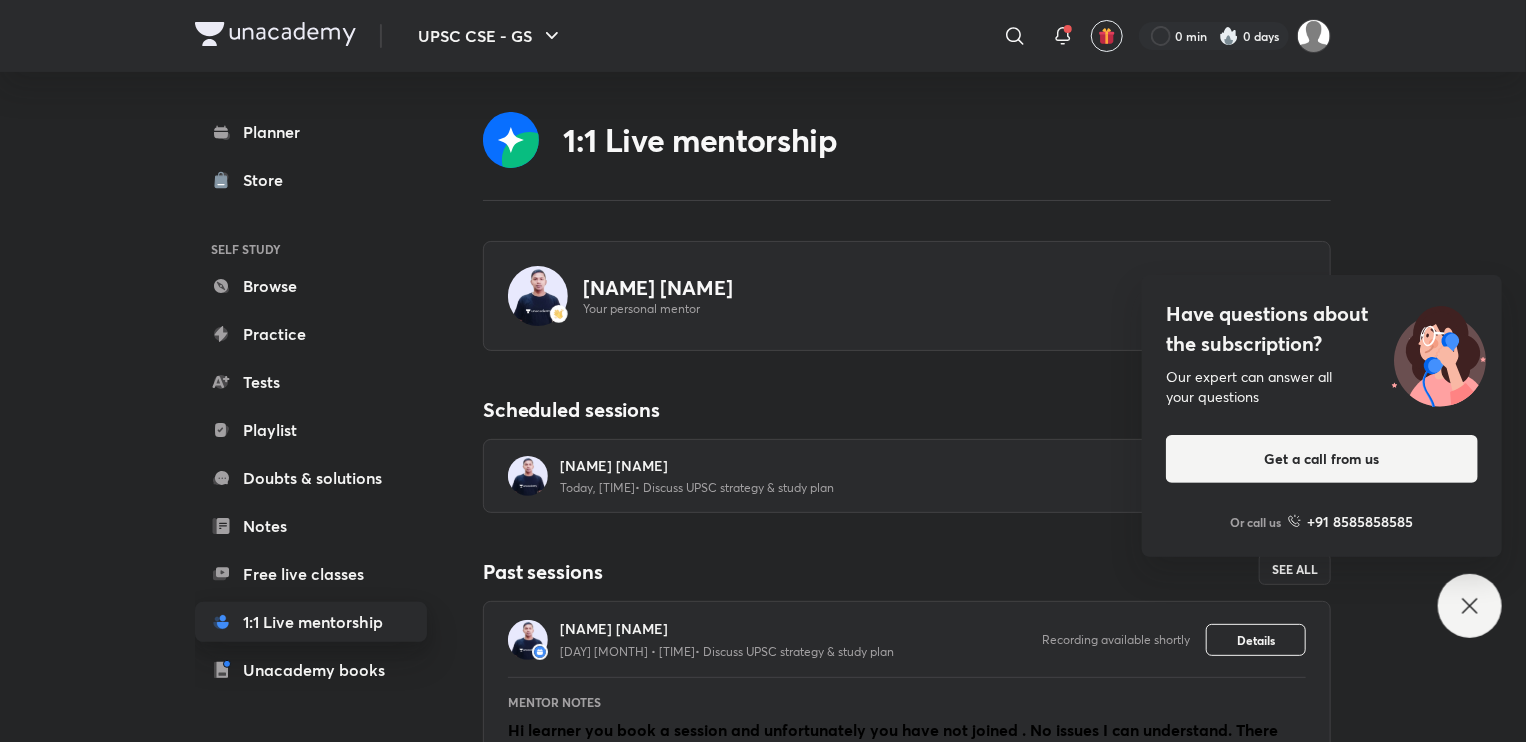 click on "Planner Store SELF STUDY Browse Practice Tests Playlist Doubts & solutions Notes Free live classes 1:1 Live mentorship Unacademy books ME Enrollments Saved" at bounding box center [311, 478] 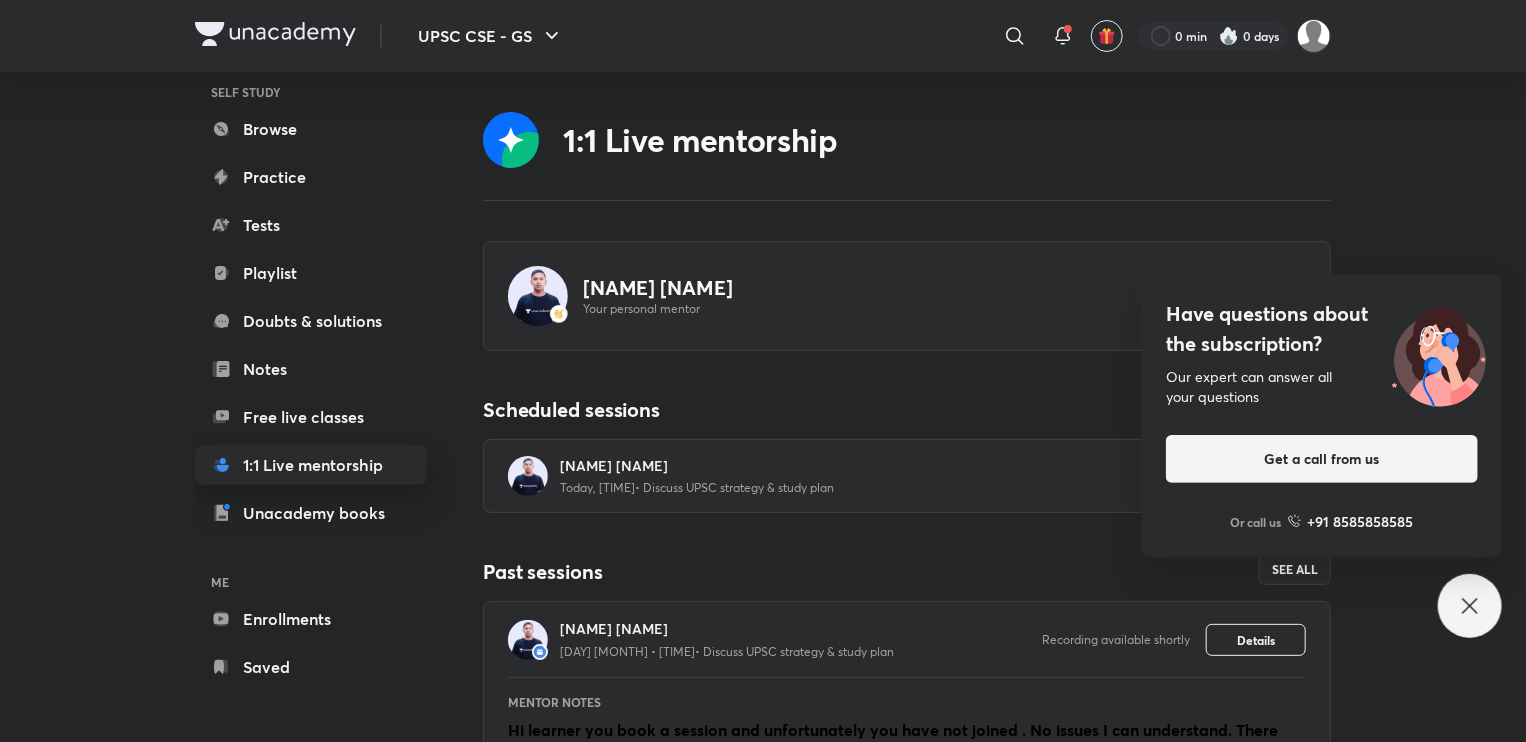 click on "Enrollments" at bounding box center (311, 619) 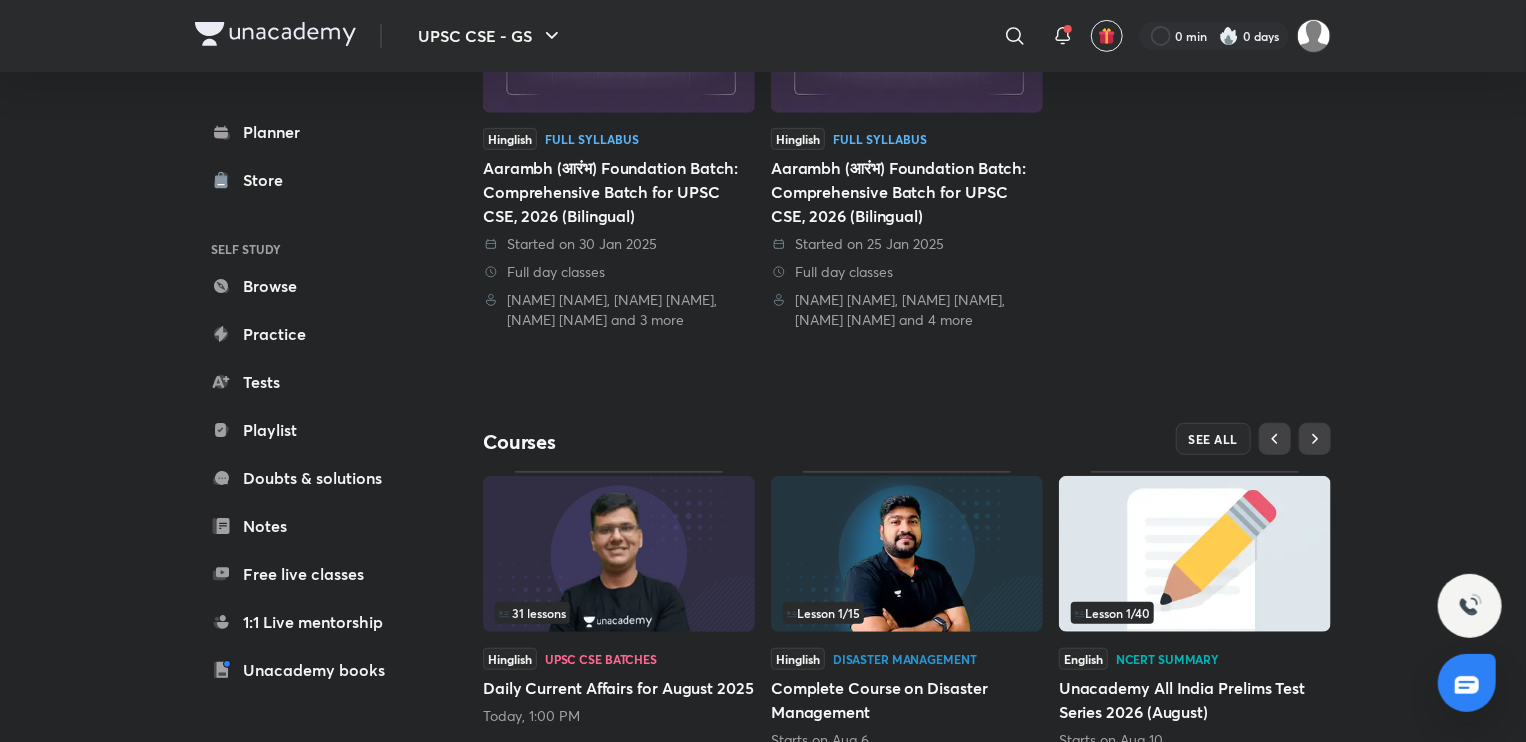 scroll, scrollTop: 453, scrollLeft: 0, axis: vertical 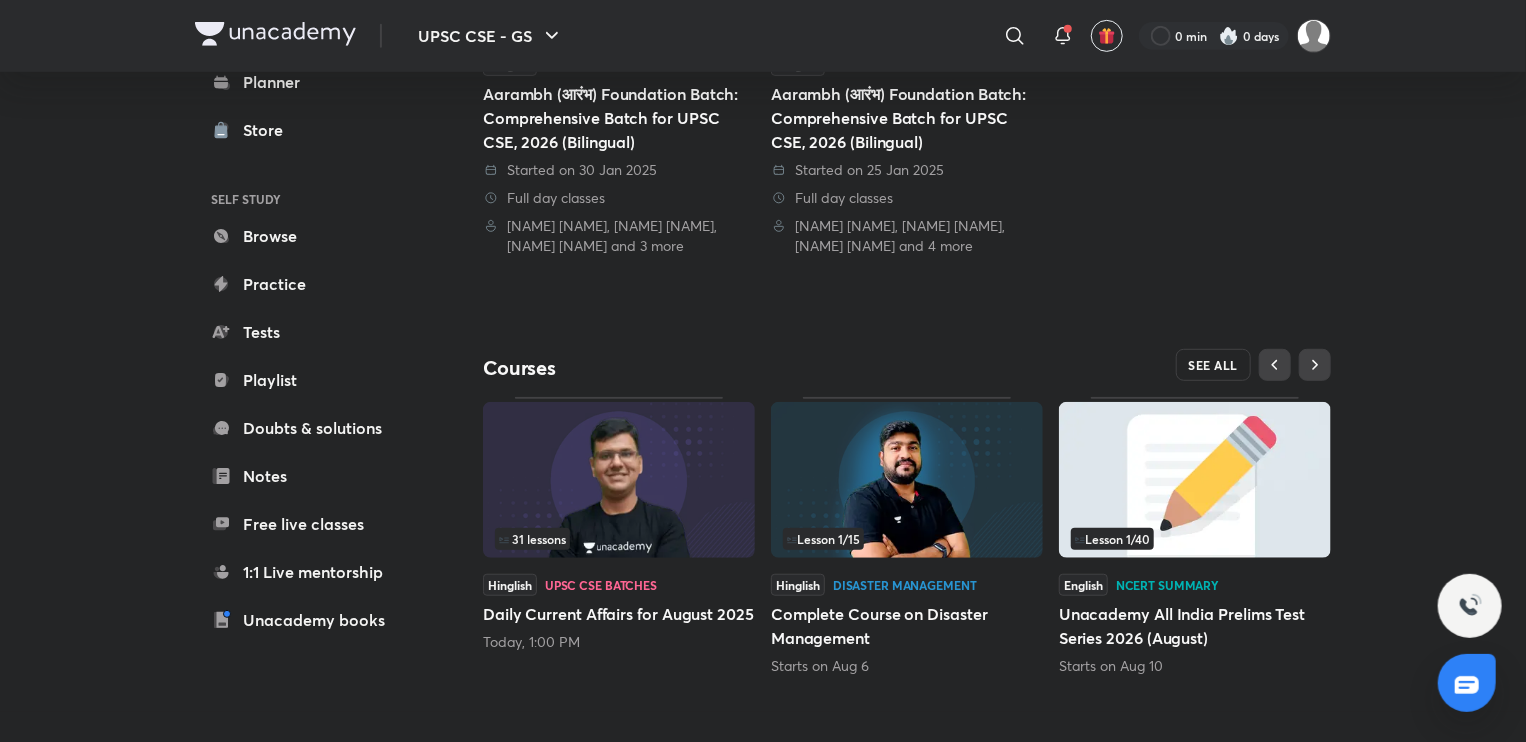 click on "SEE ALL" at bounding box center (1214, 365) 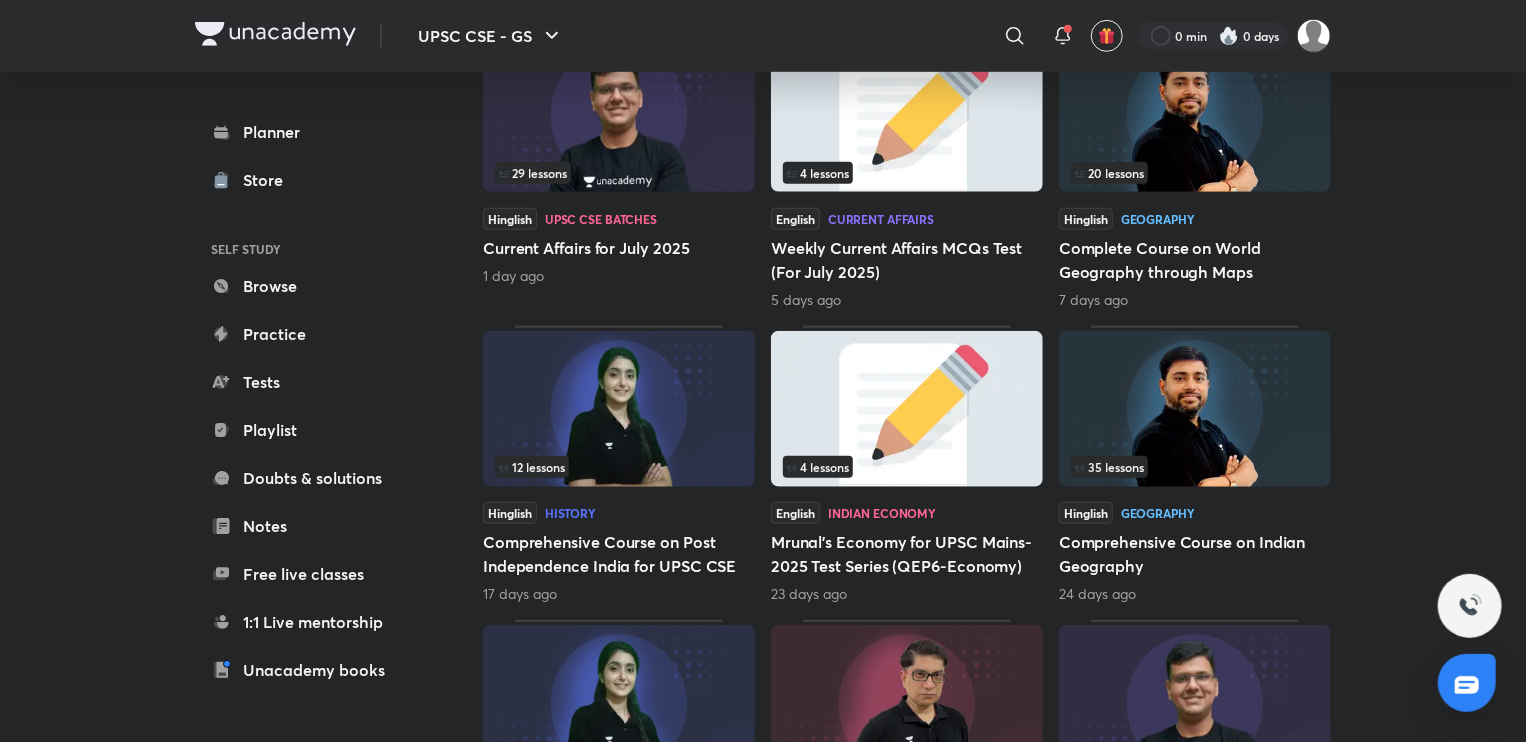 scroll, scrollTop: 652, scrollLeft: 0, axis: vertical 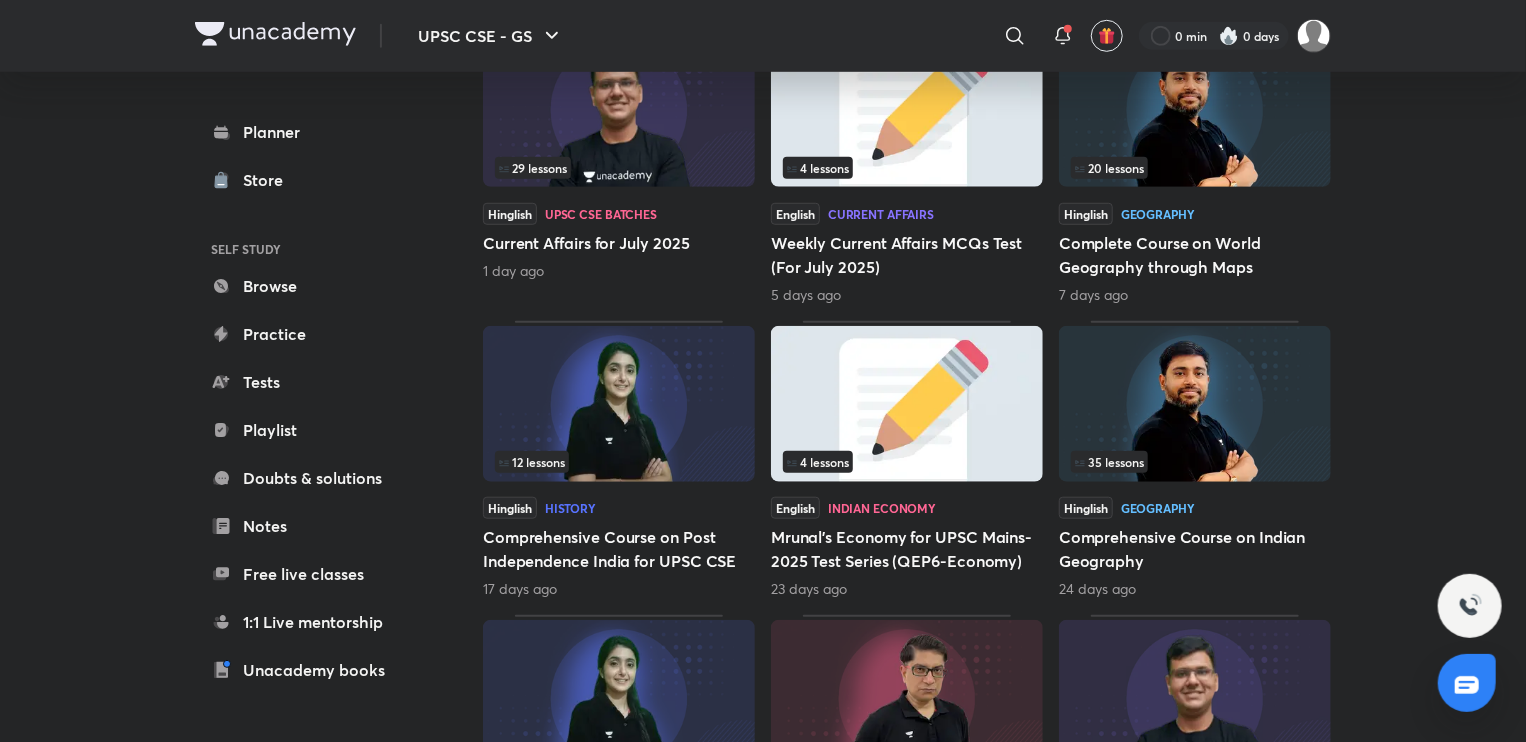 click at bounding box center (1195, 404) 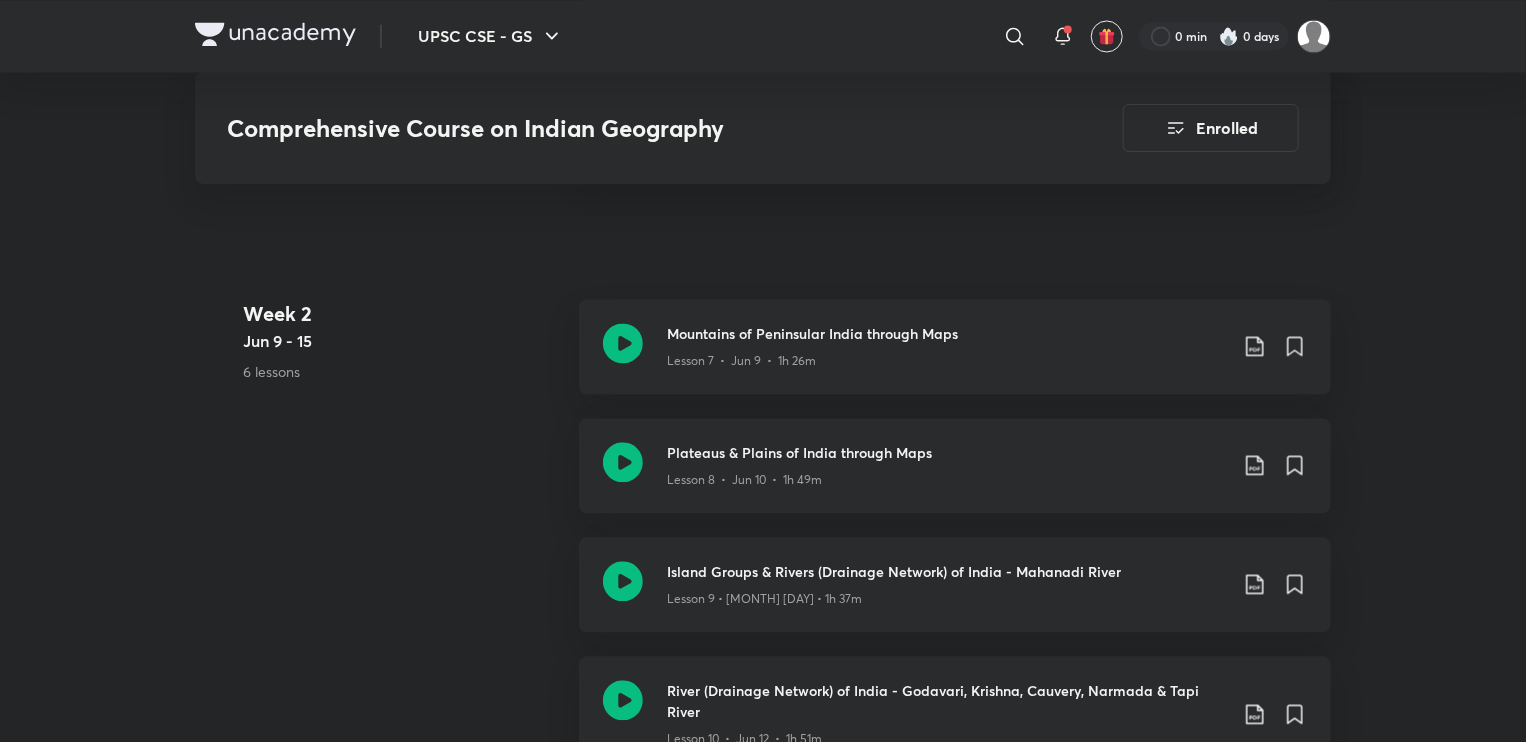 scroll, scrollTop: 1970, scrollLeft: 0, axis: vertical 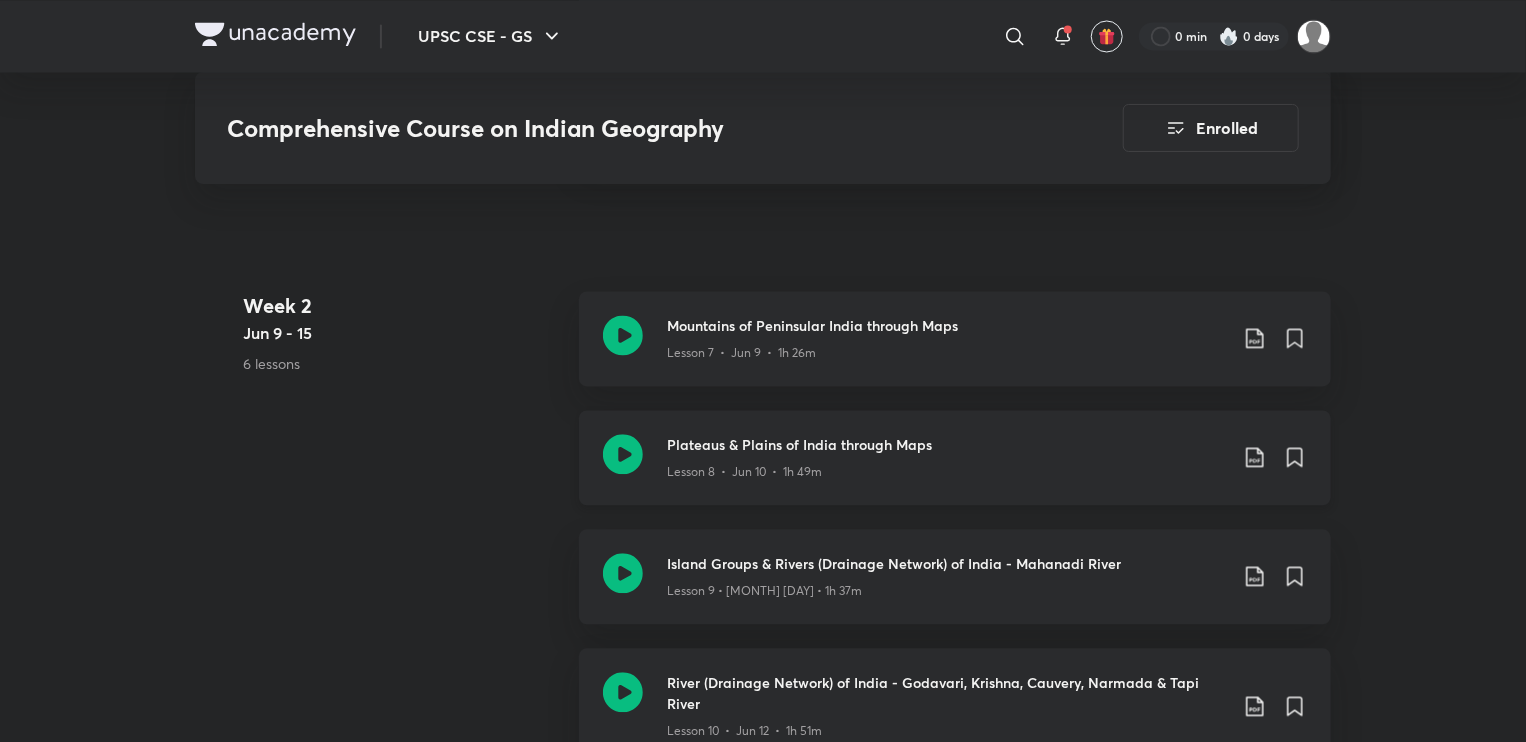 click 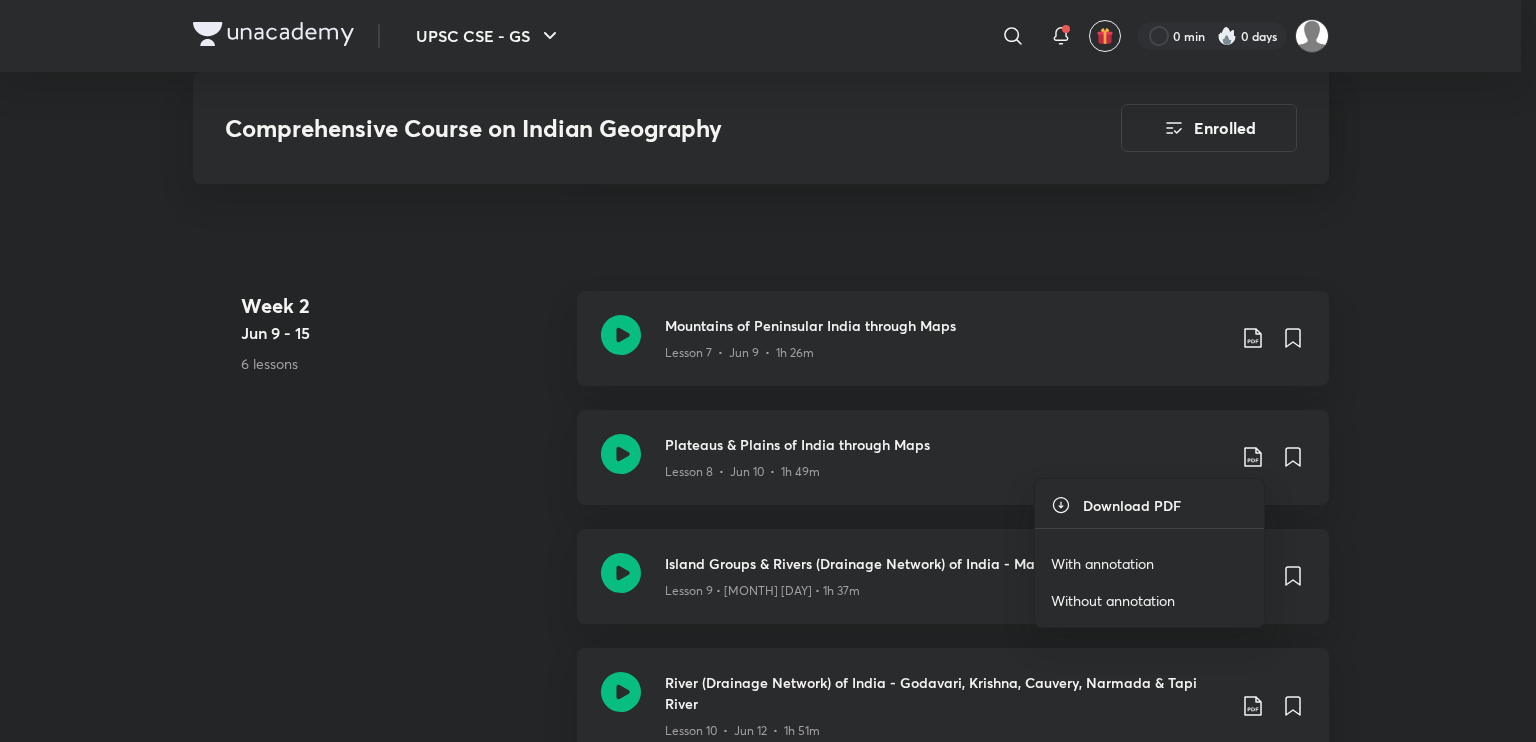 click on "With annotation" at bounding box center (1102, 563) 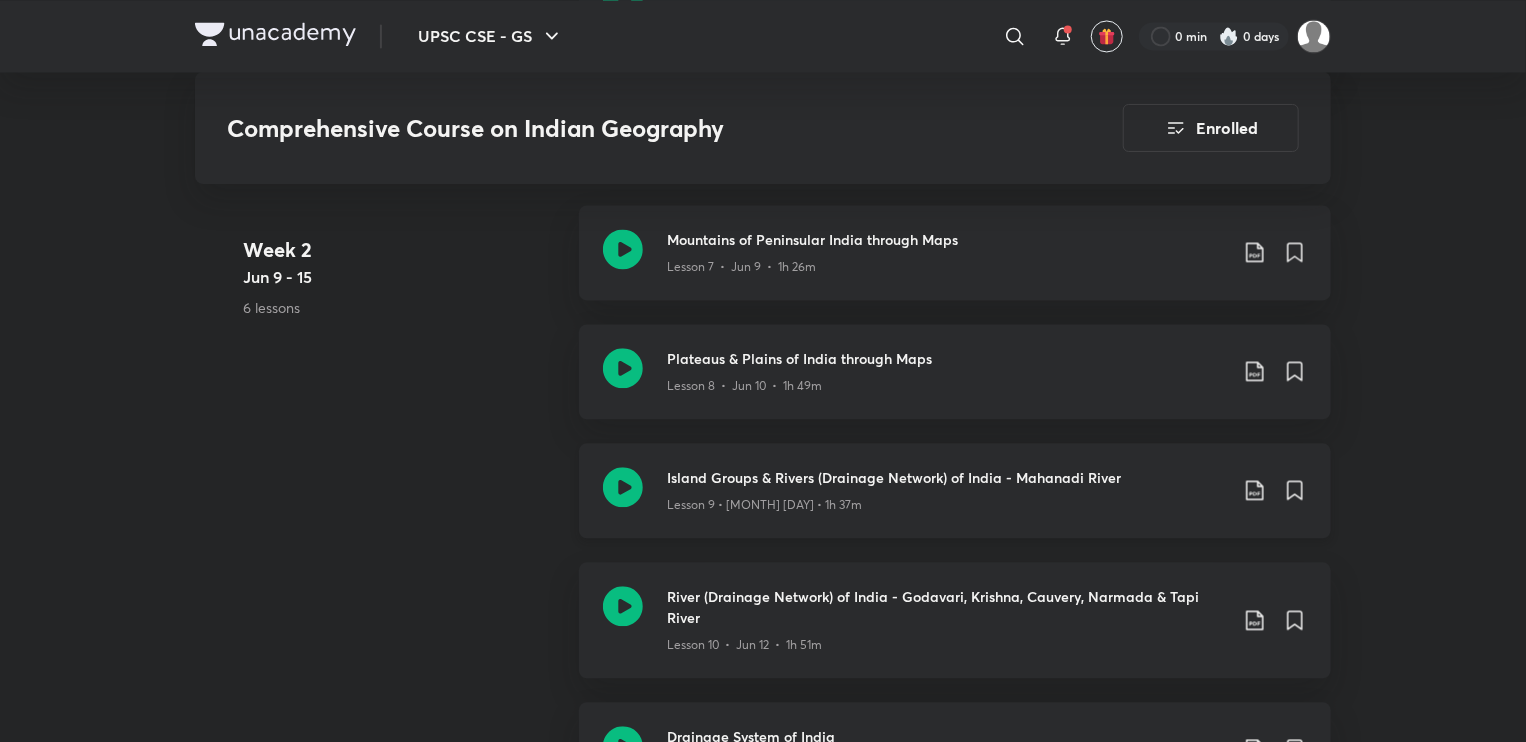 scroll, scrollTop: 2072, scrollLeft: 0, axis: vertical 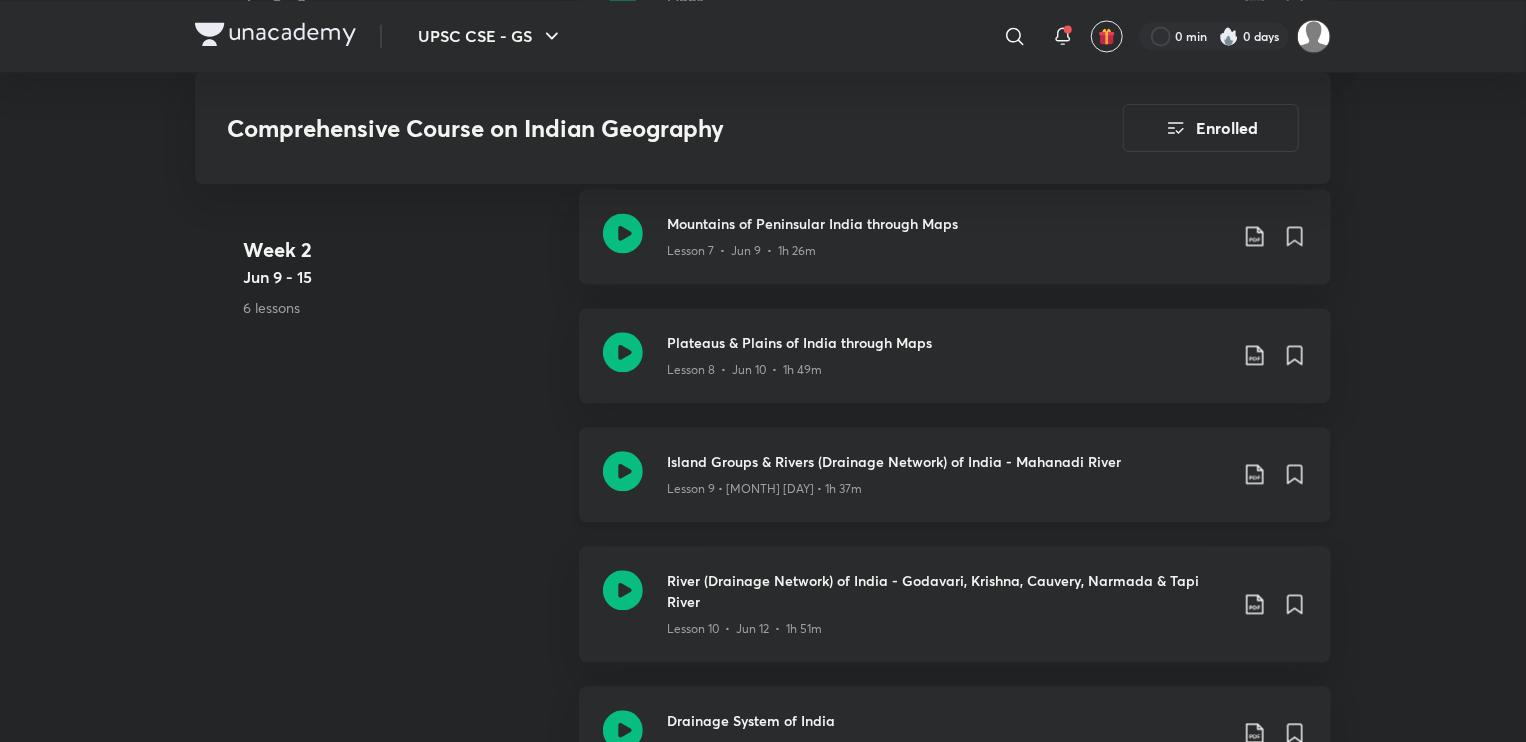 click 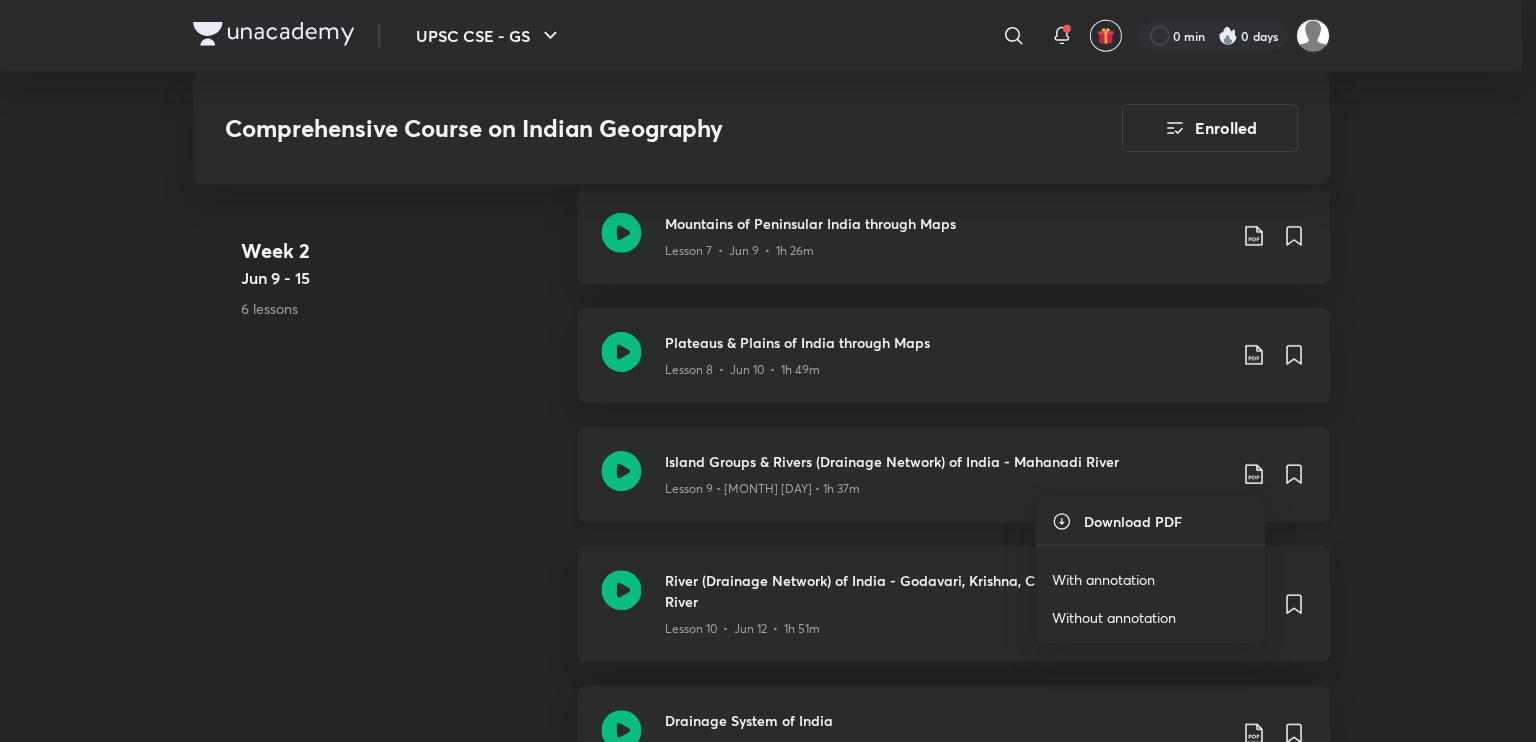 click at bounding box center (768, 371) 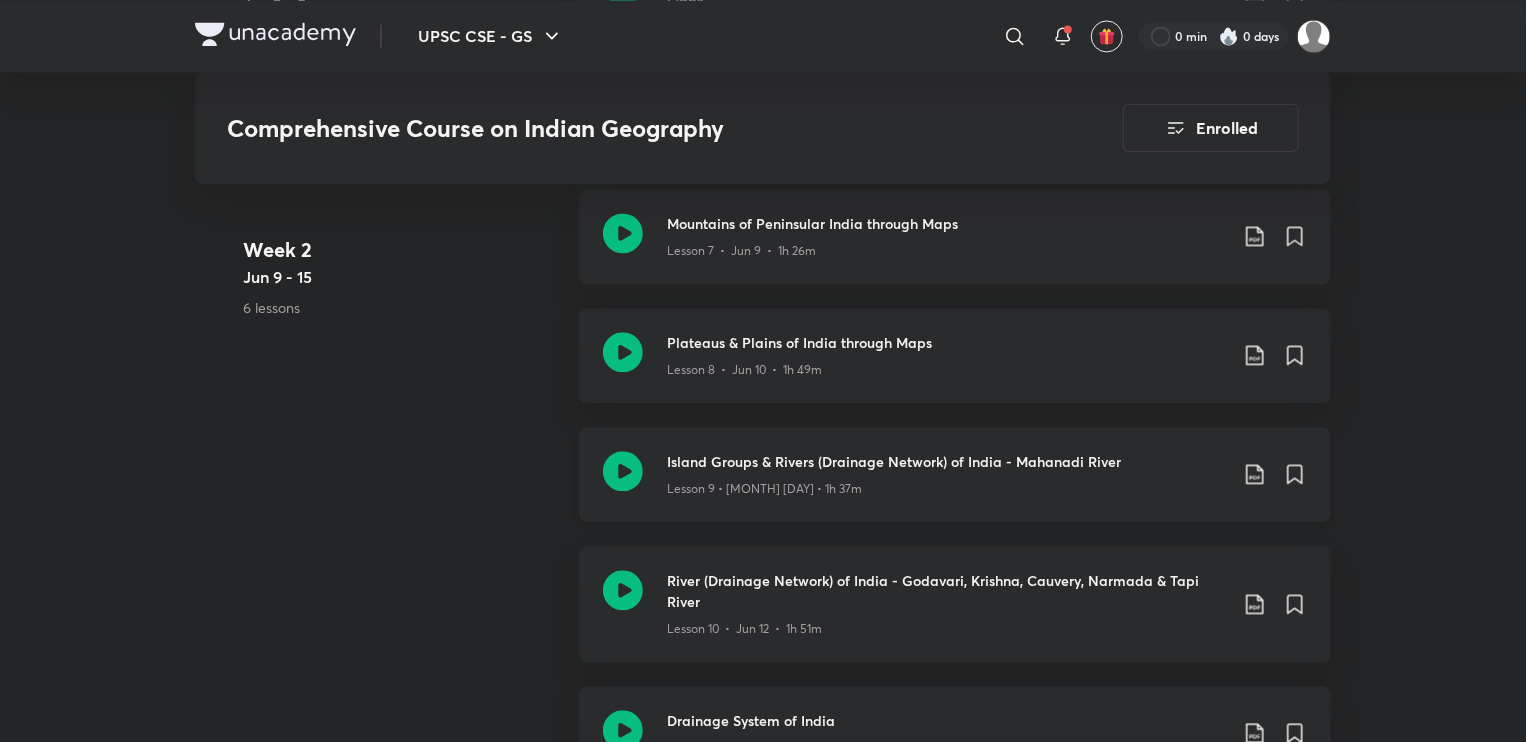 click 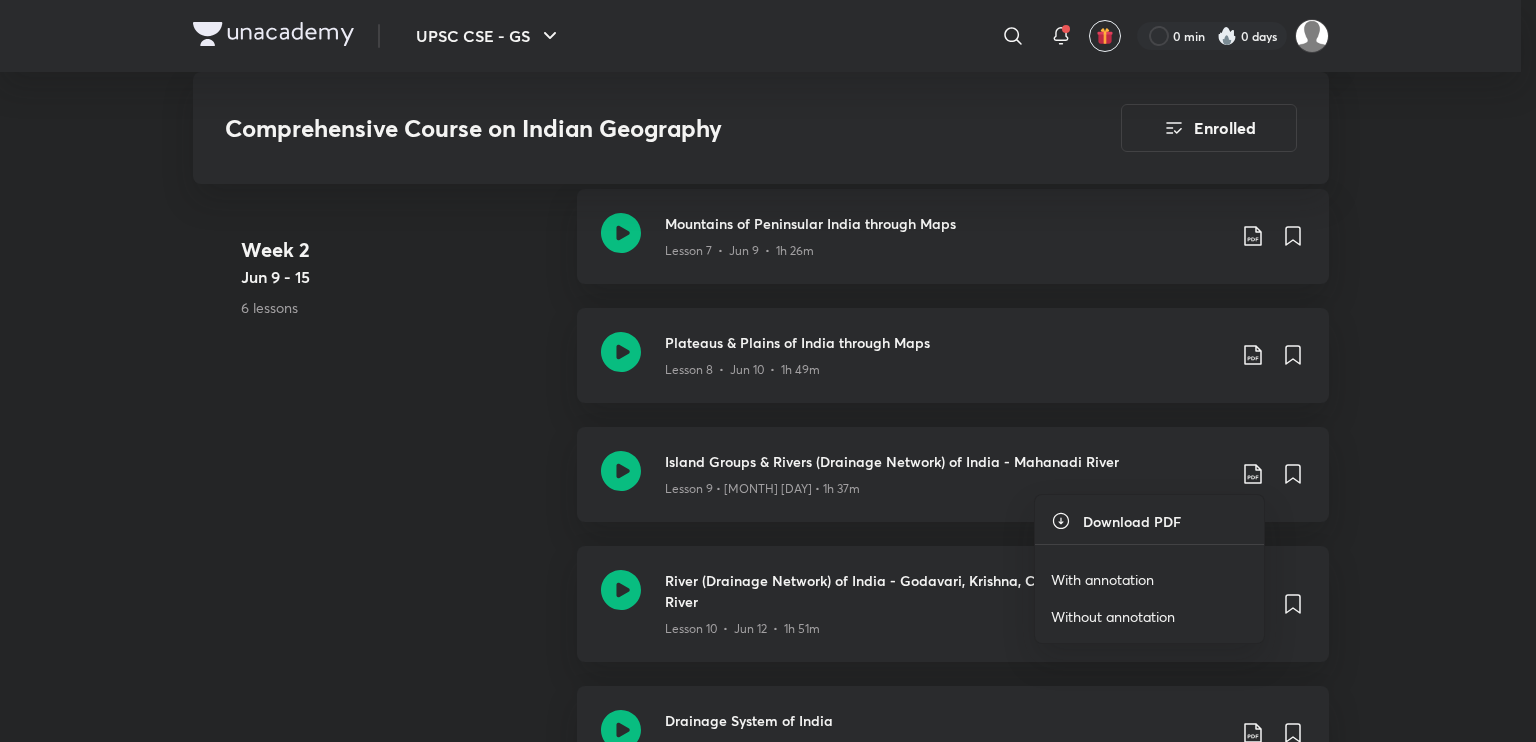 click on "With annotation" at bounding box center [1149, 579] 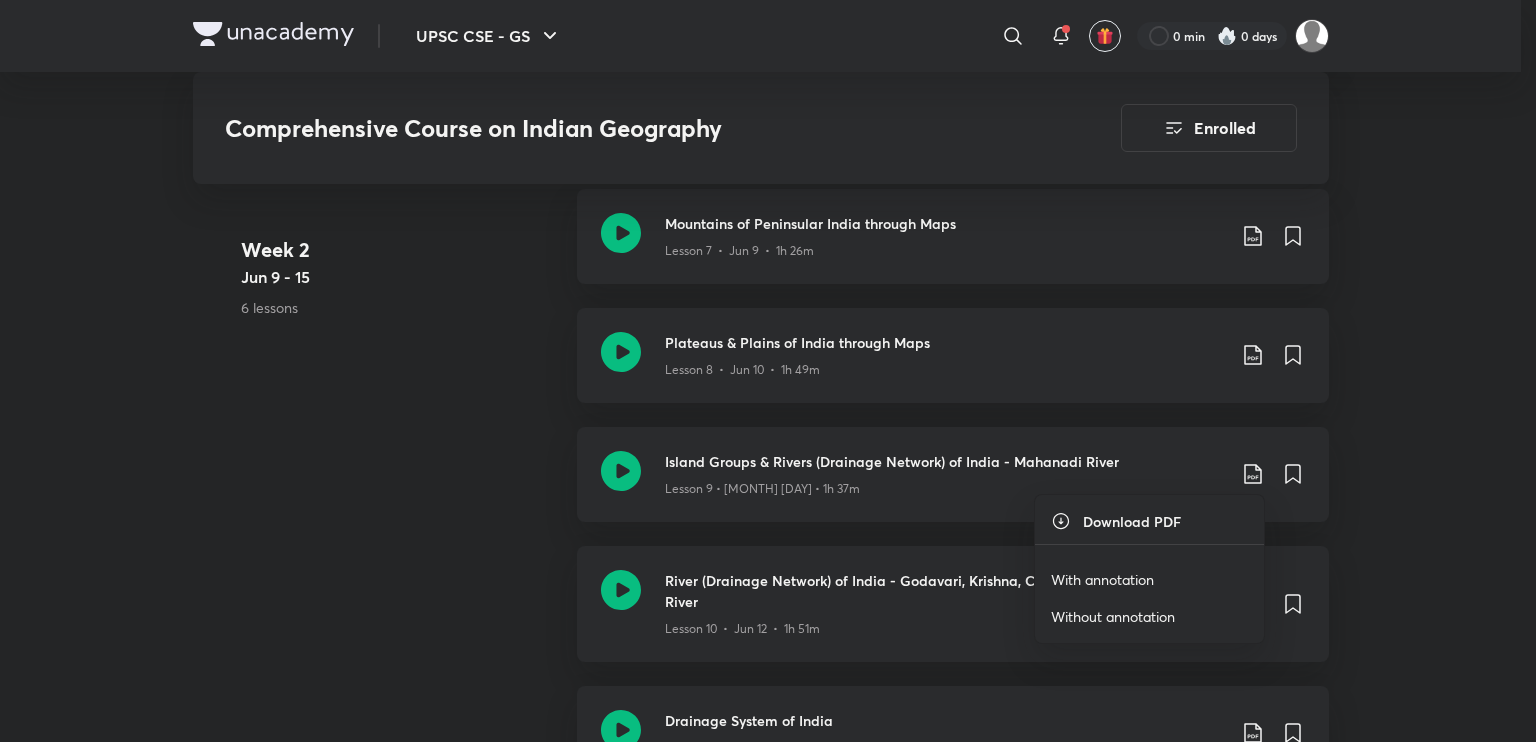 click on "With annotation" at bounding box center [1149, 579] 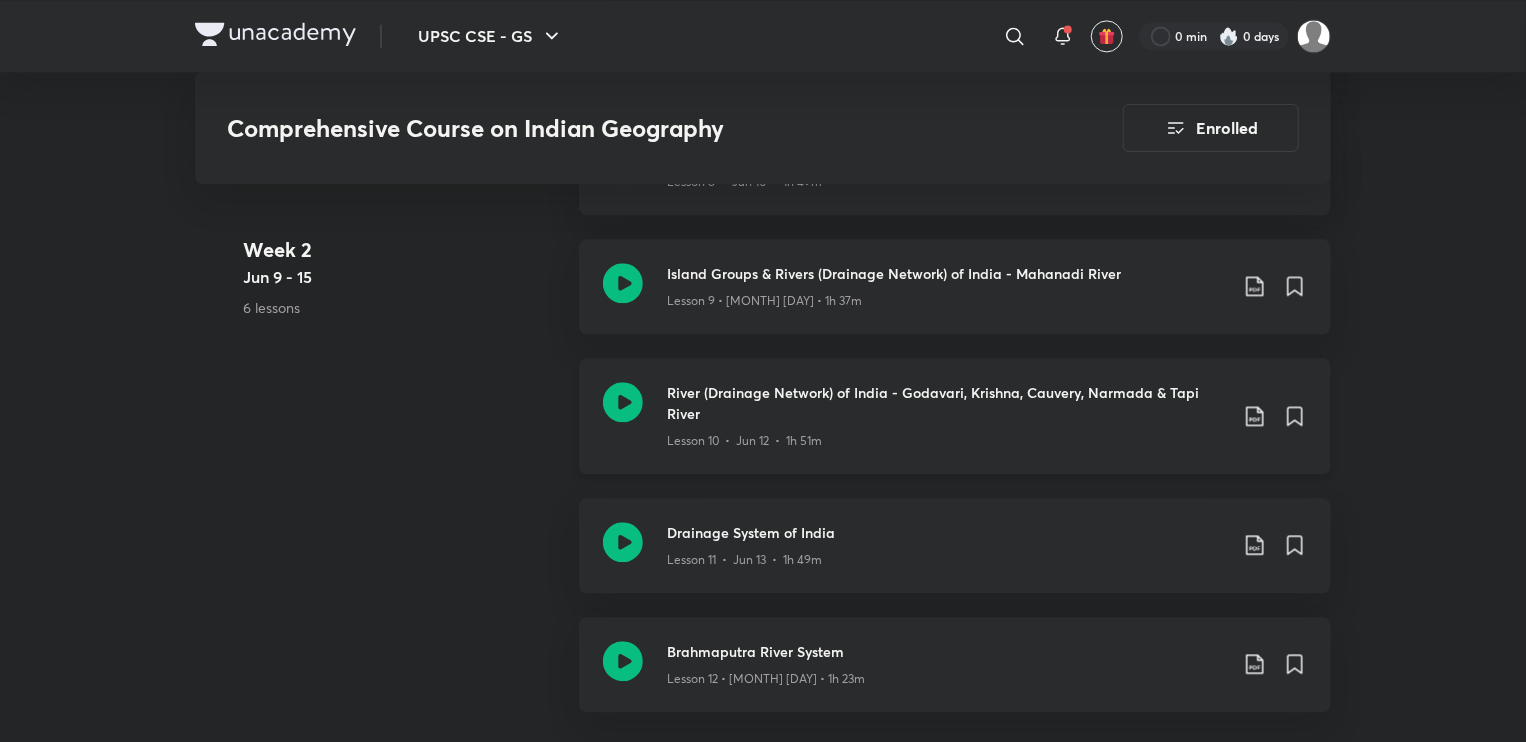 scroll, scrollTop: 2264, scrollLeft: 0, axis: vertical 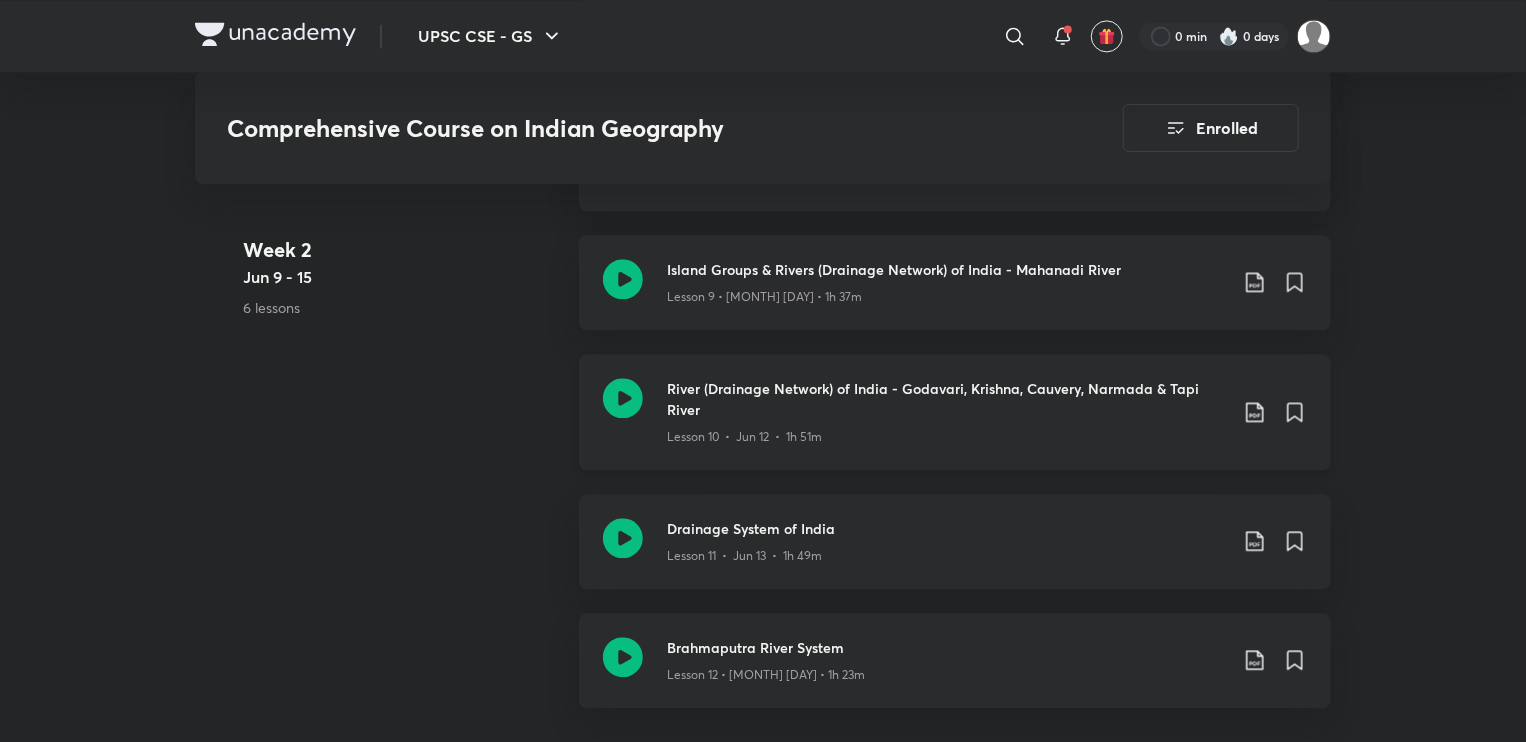 click 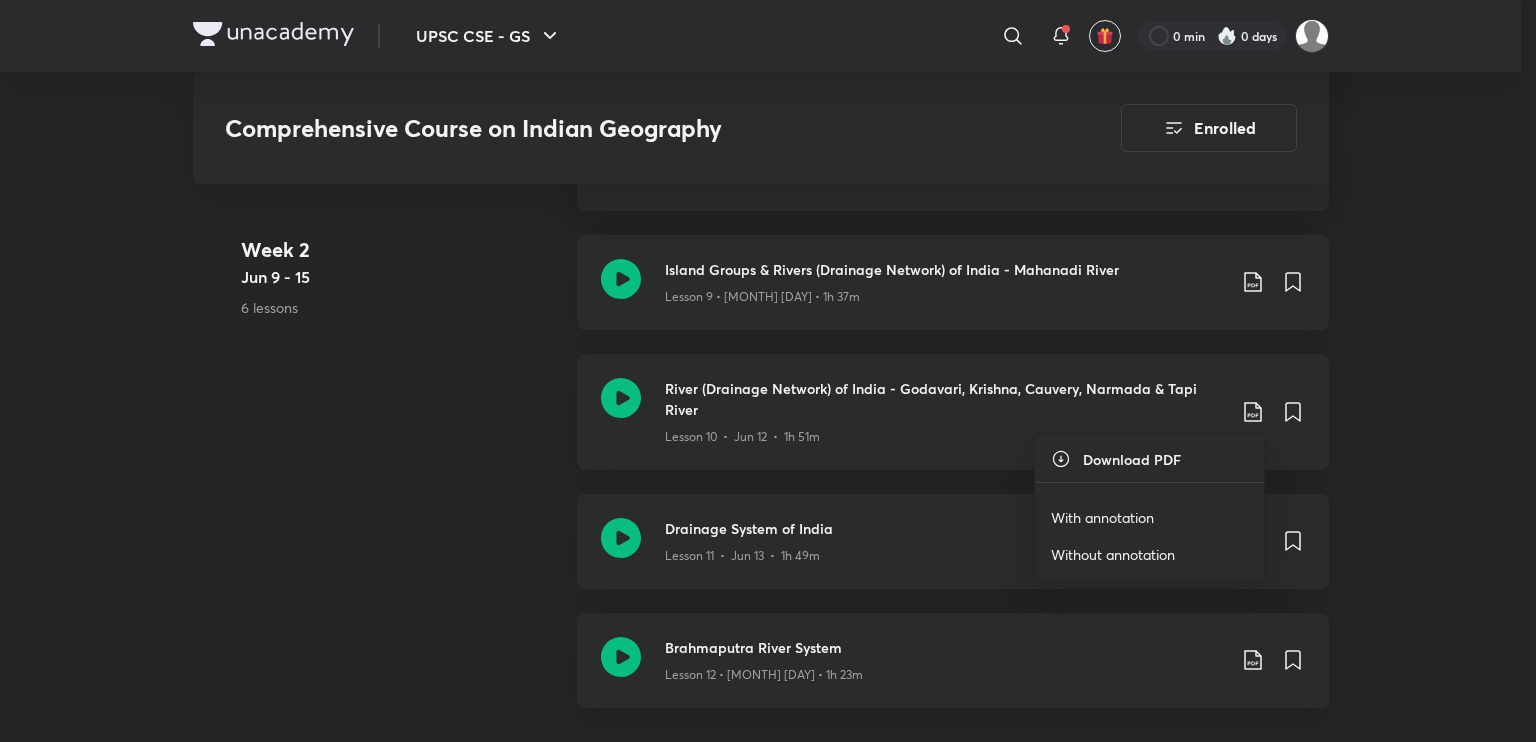 click on "With annotation" at bounding box center (1102, 517) 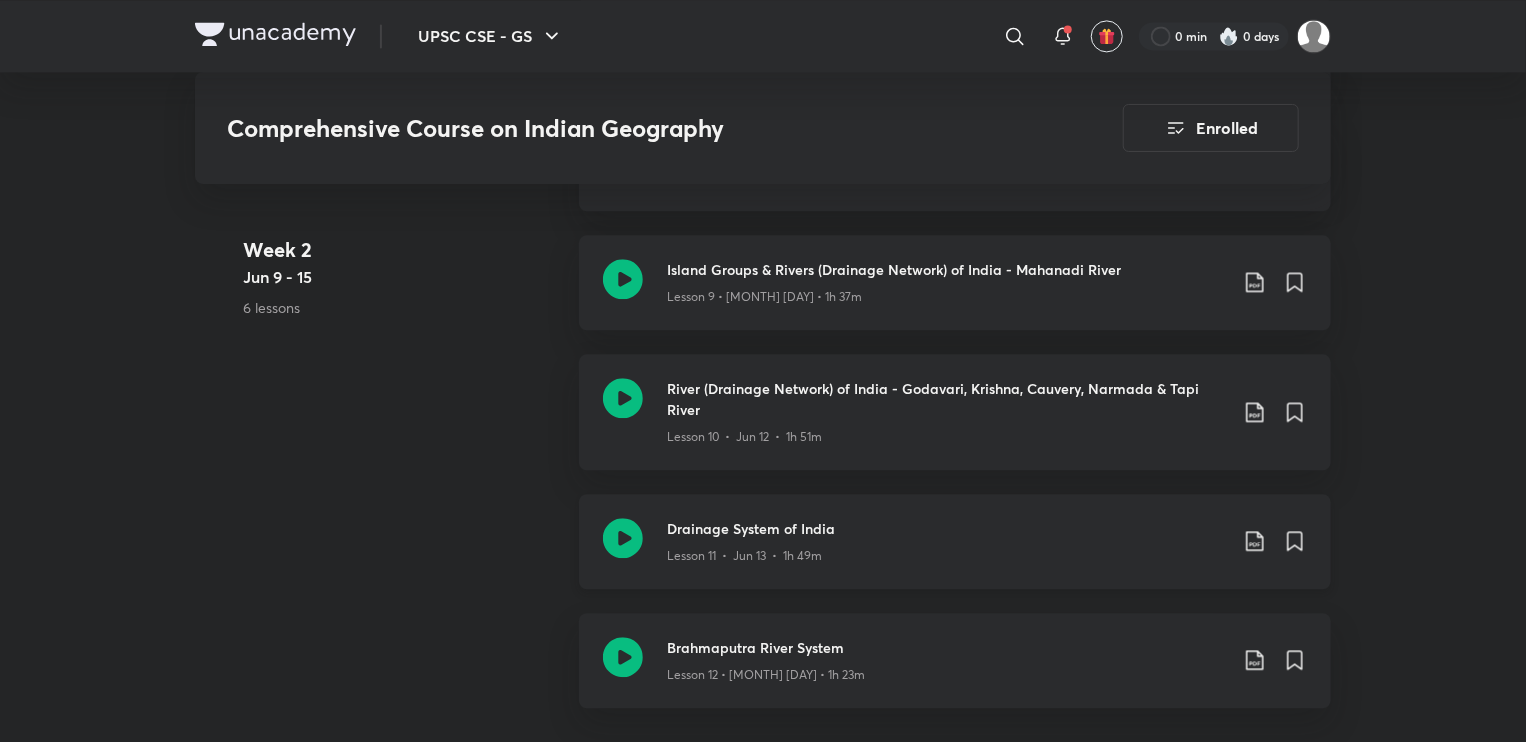 click 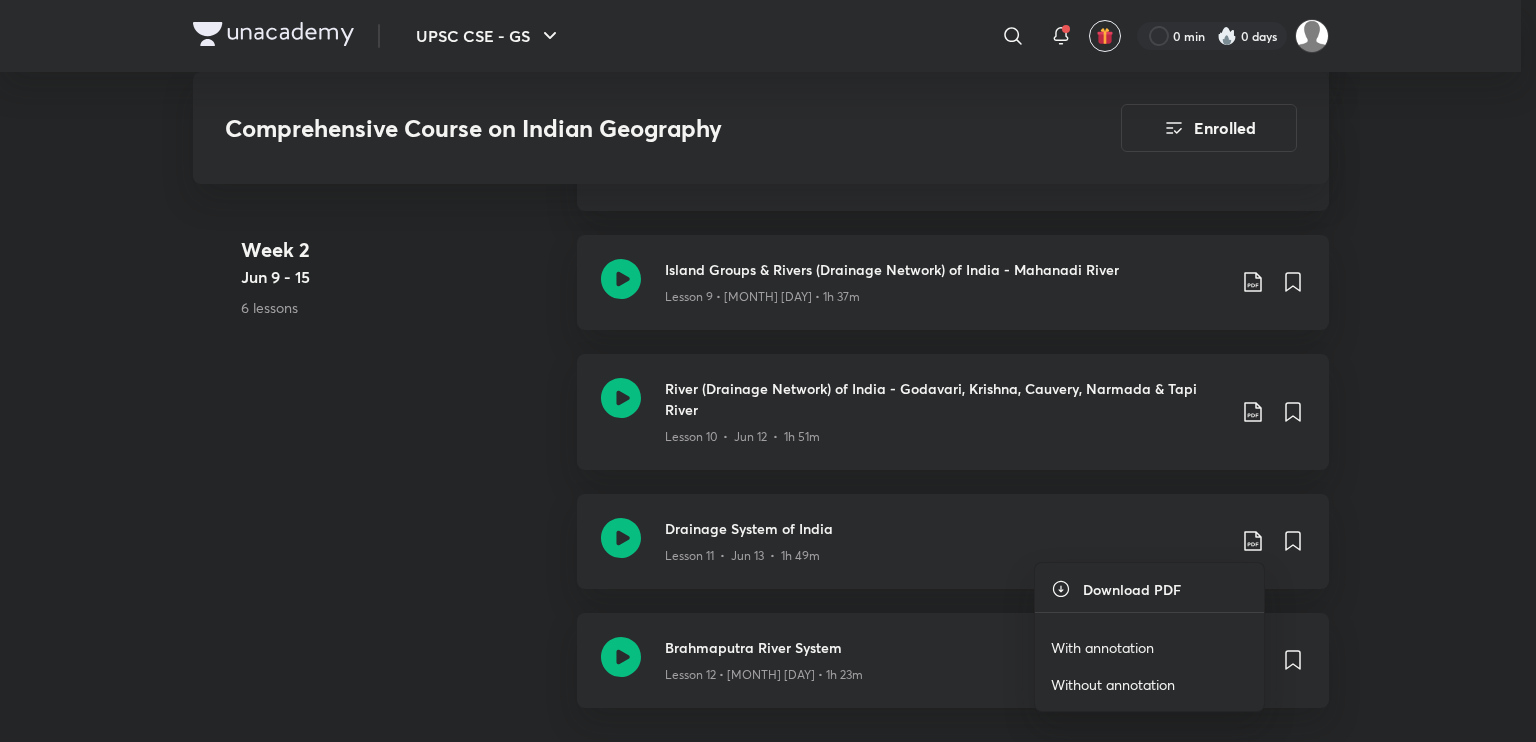 click on "With annotation" at bounding box center (1102, 647) 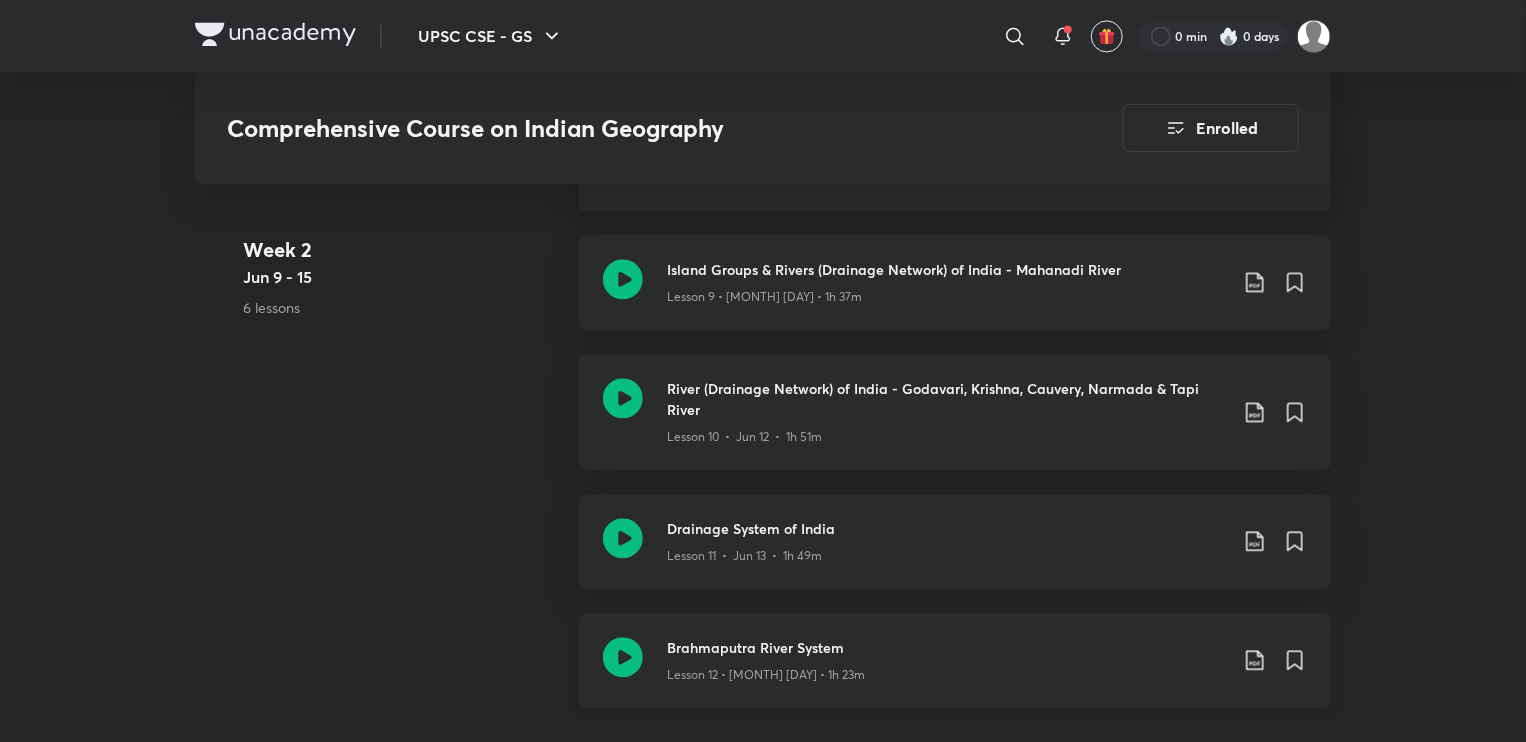click 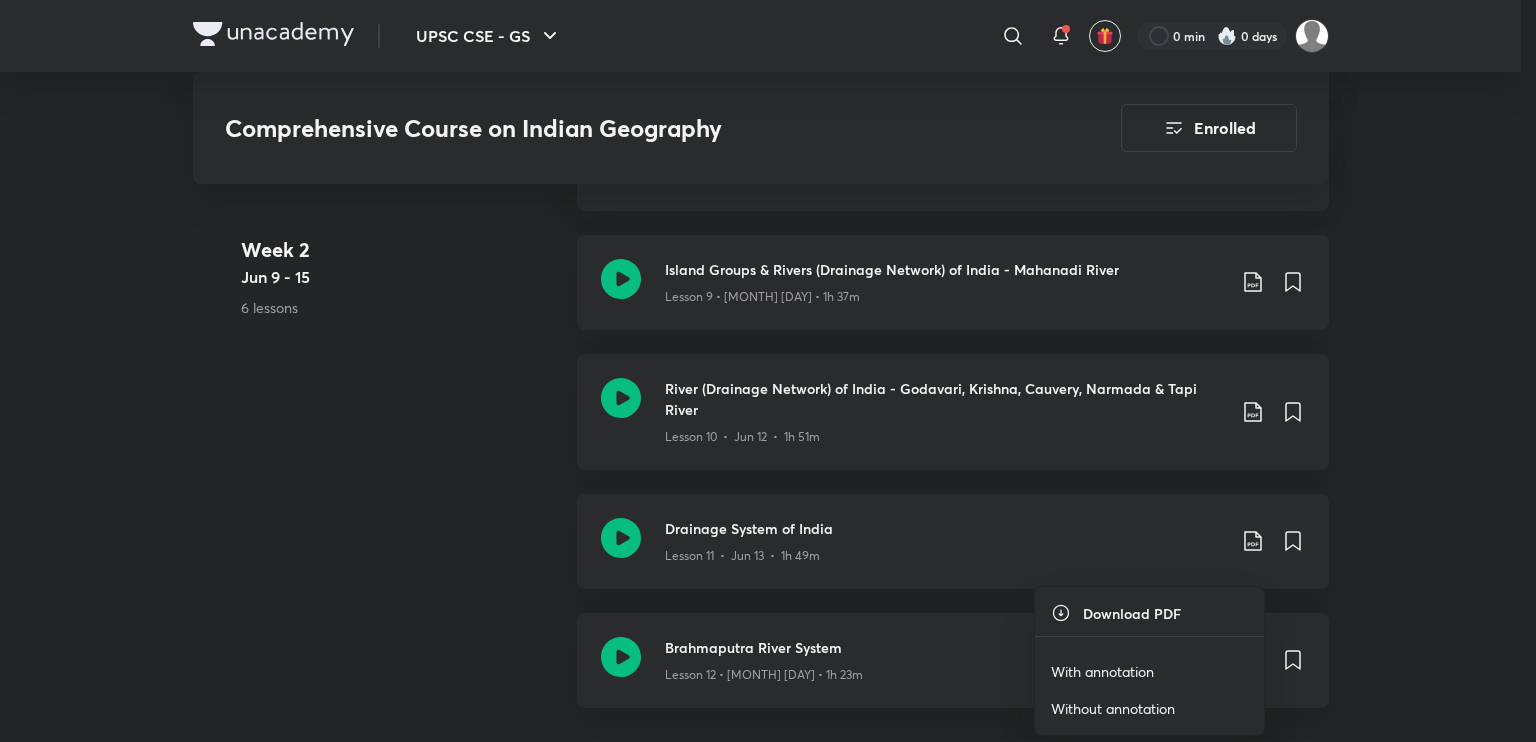 click on "With annotation" at bounding box center (1102, 671) 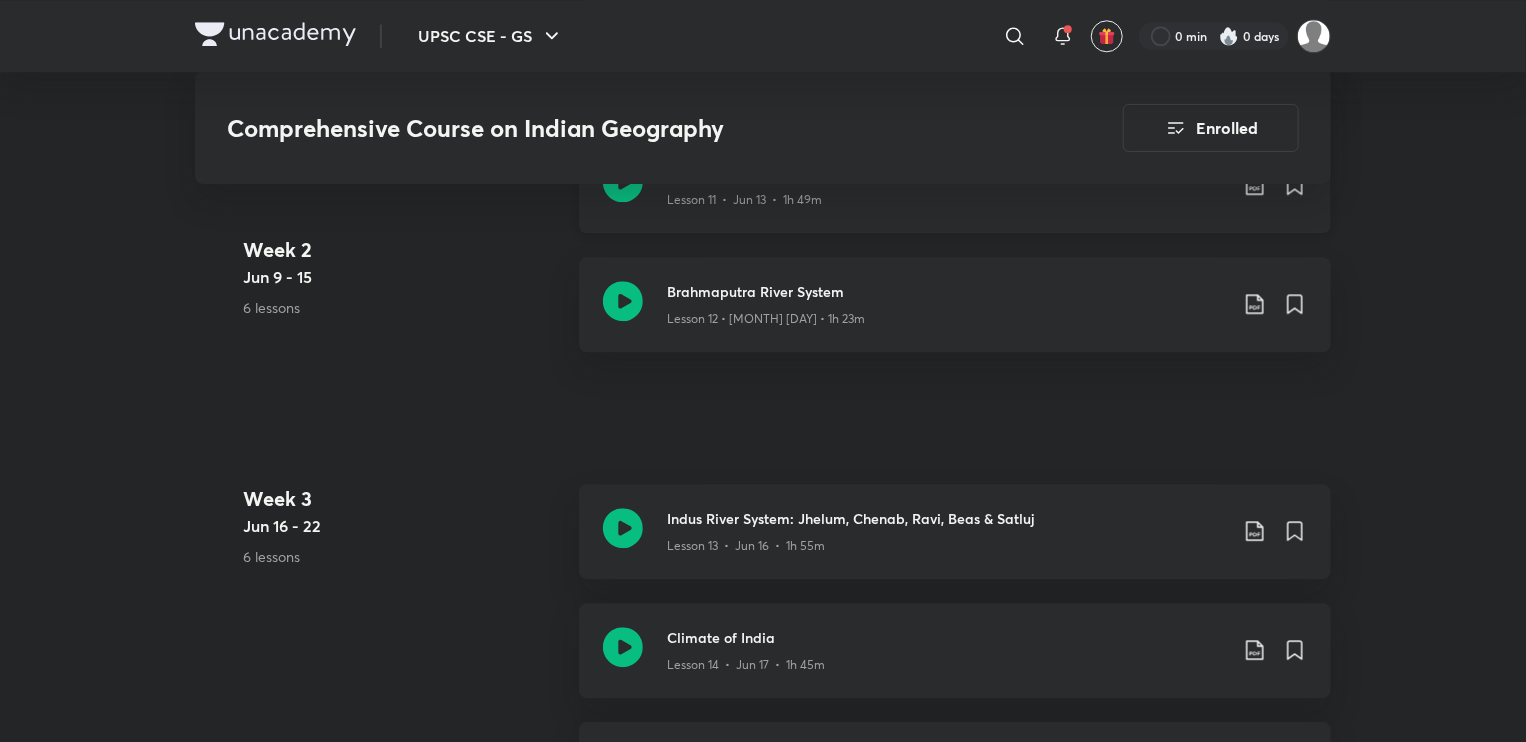 scroll, scrollTop: 2622, scrollLeft: 0, axis: vertical 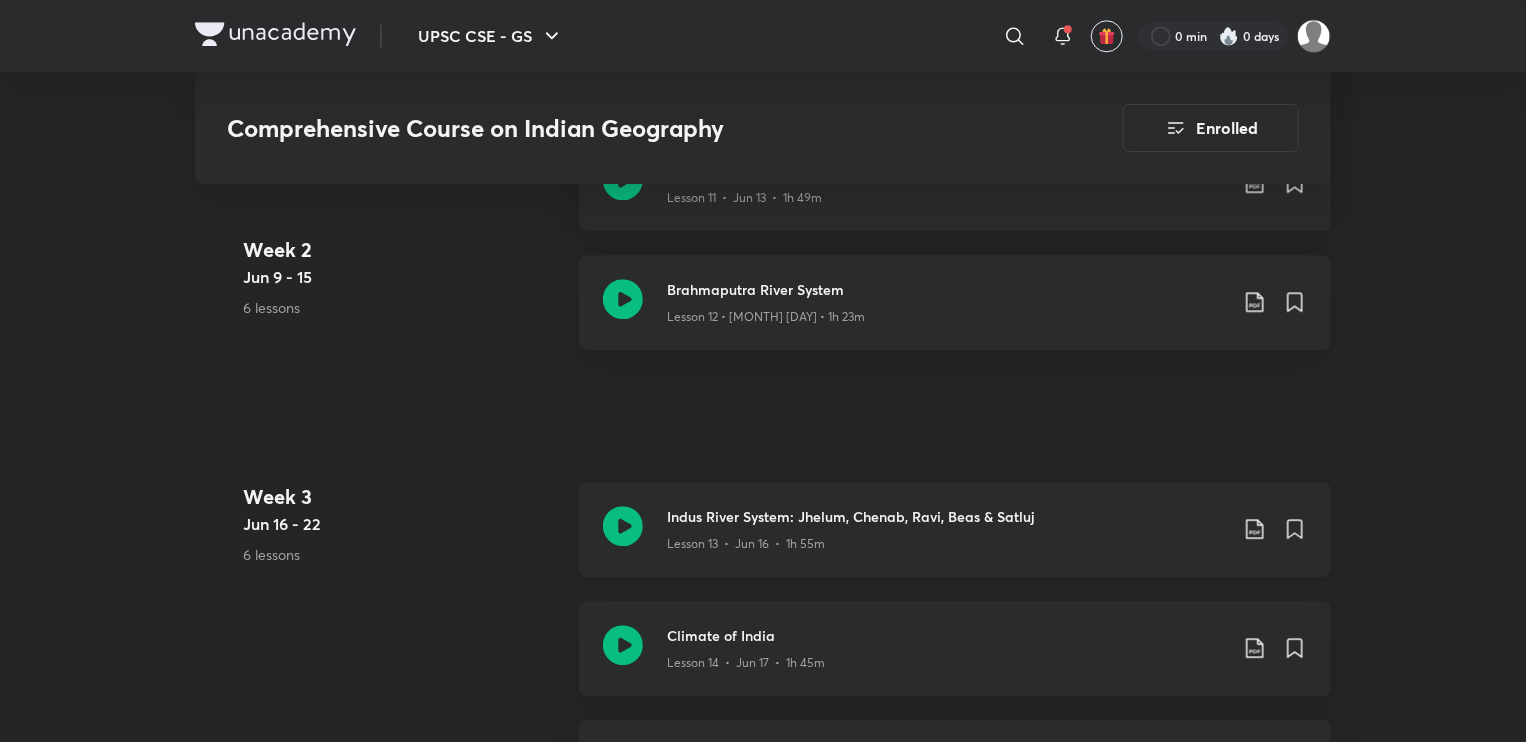 click 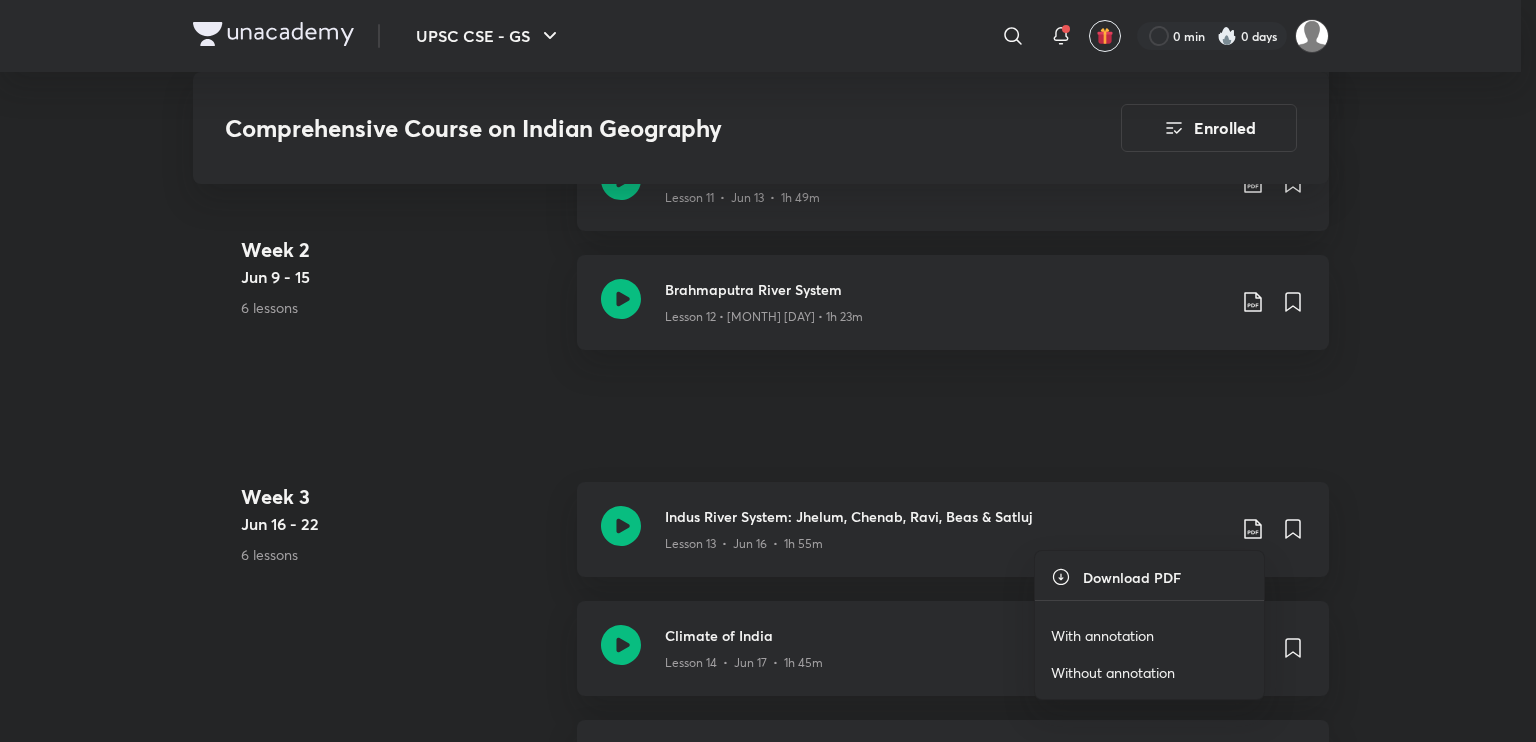 click on "With annotation" at bounding box center [1102, 635] 